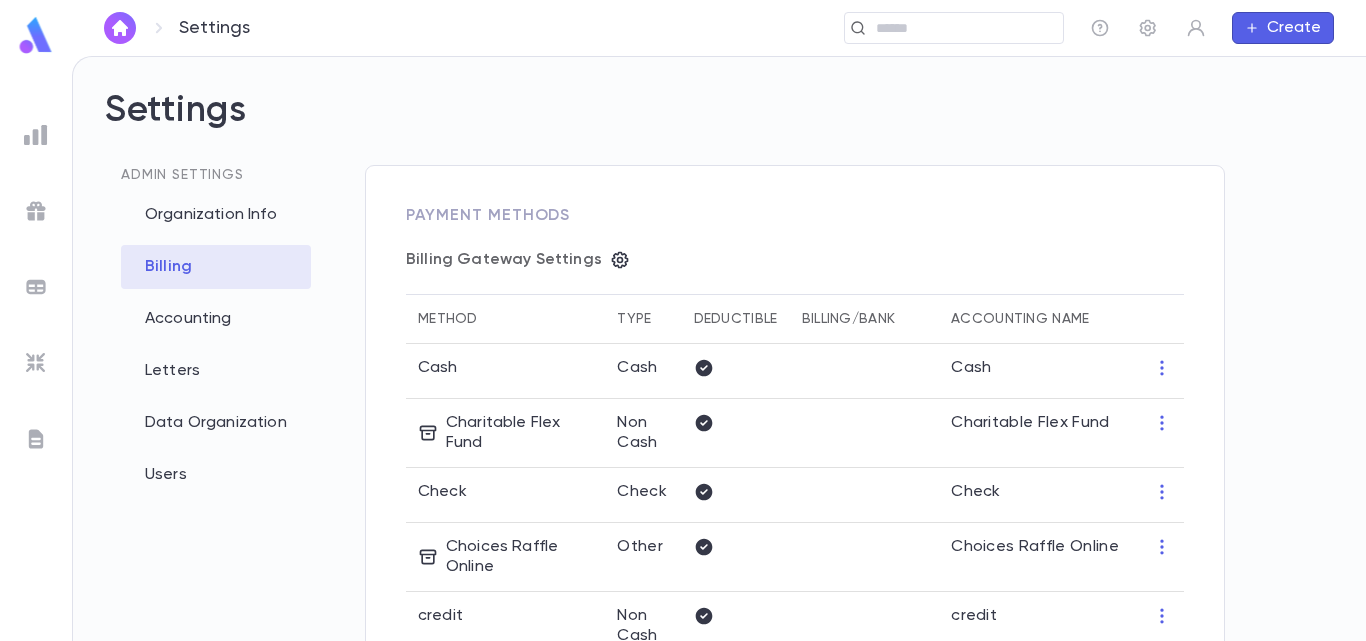scroll, scrollTop: 0, scrollLeft: 0, axis: both 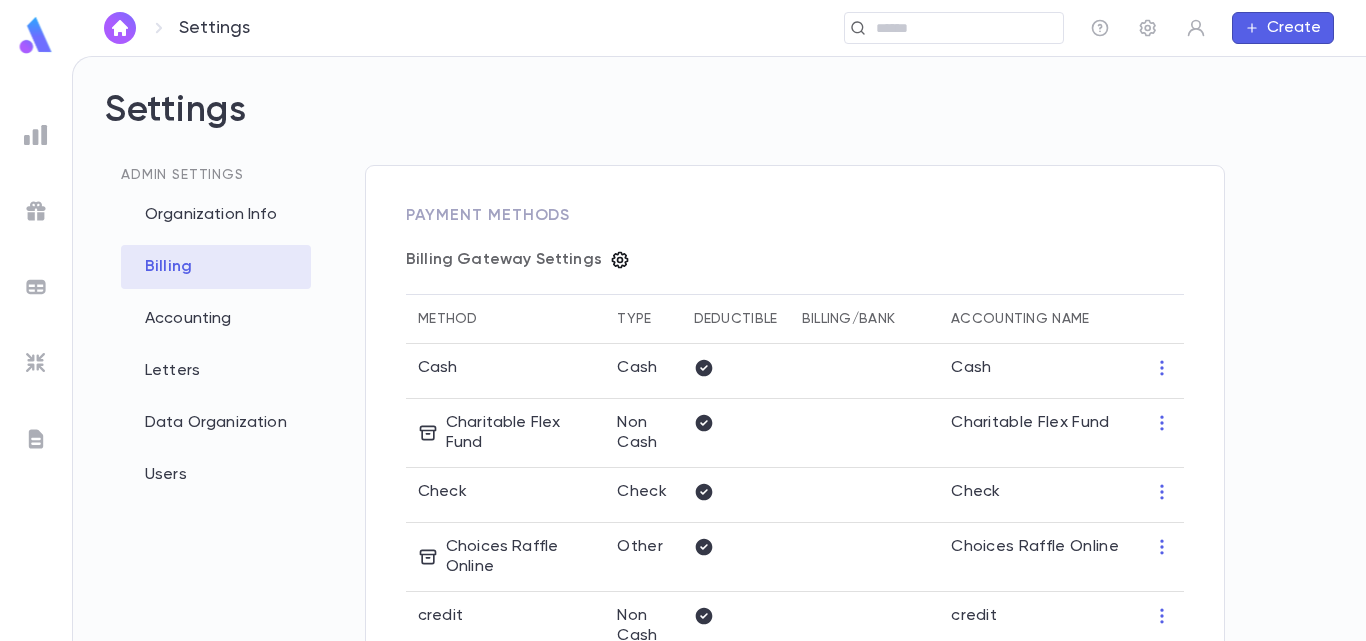 type 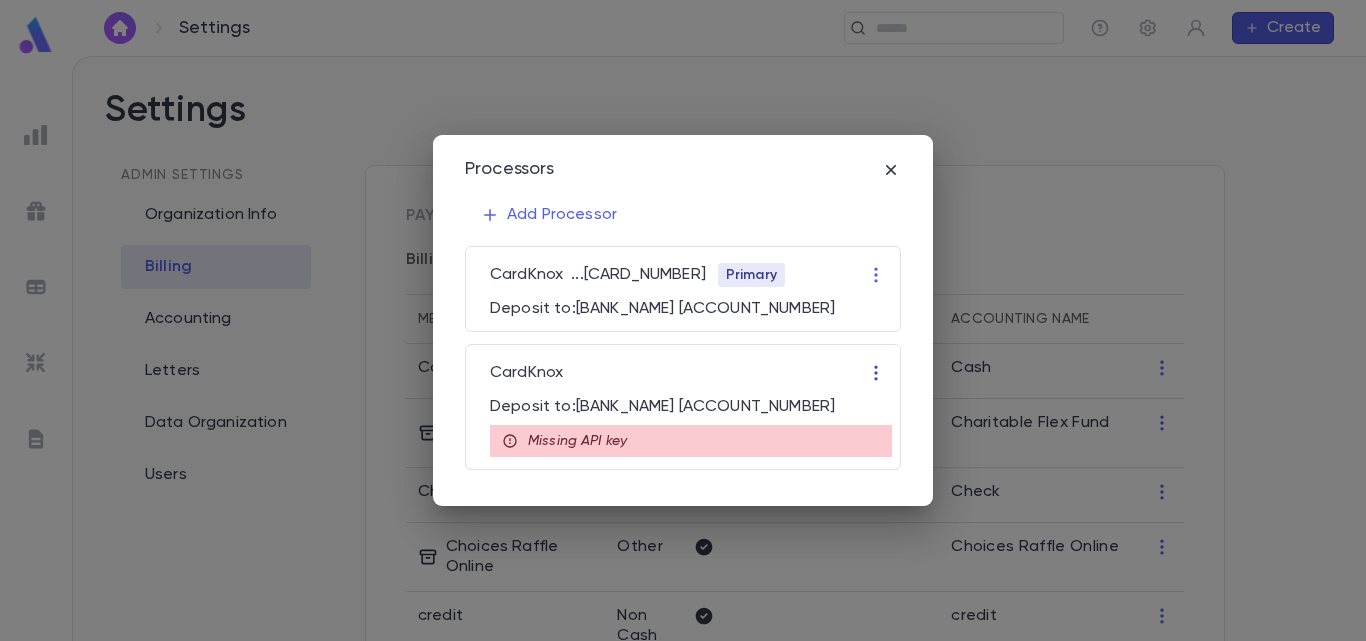 click at bounding box center (876, 275) 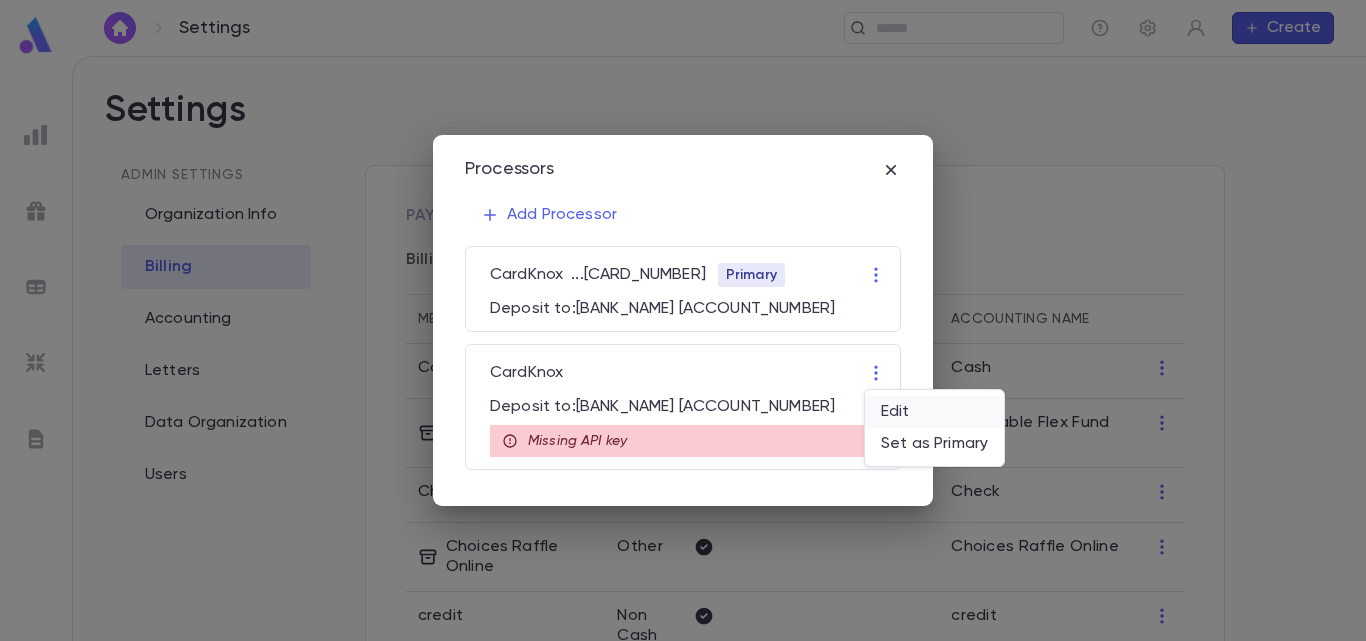click on "Edit" at bounding box center [934, 412] 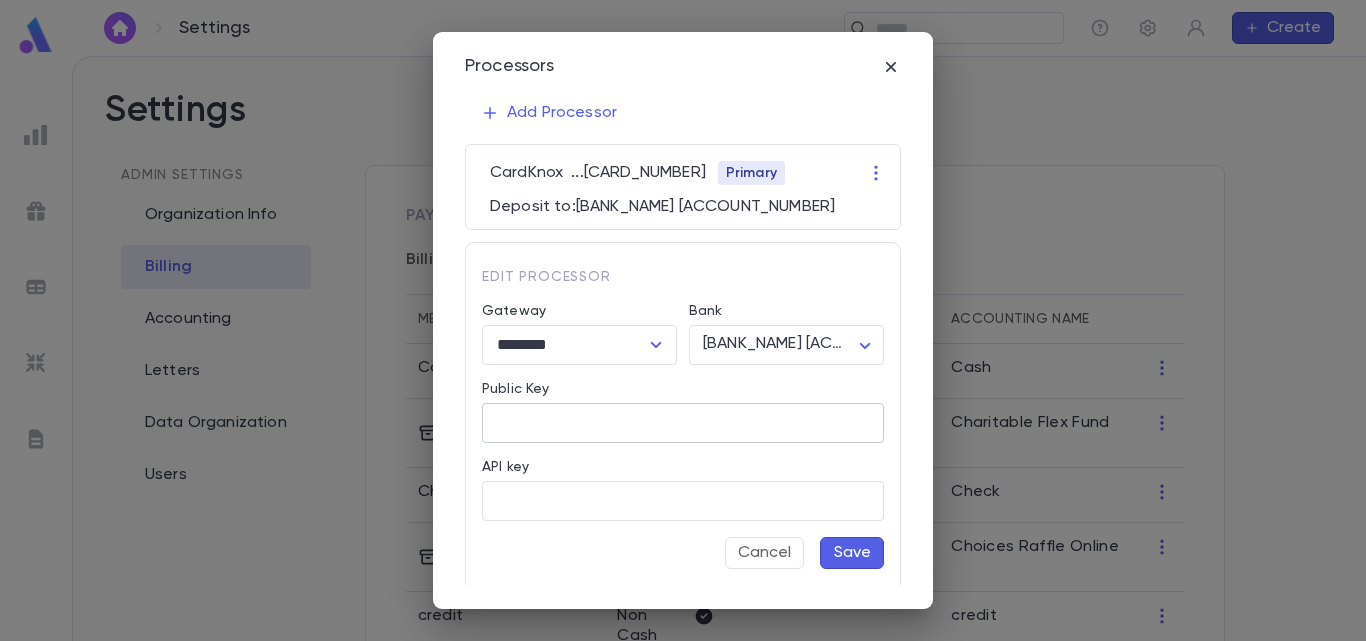 scroll, scrollTop: 21, scrollLeft: 0, axis: vertical 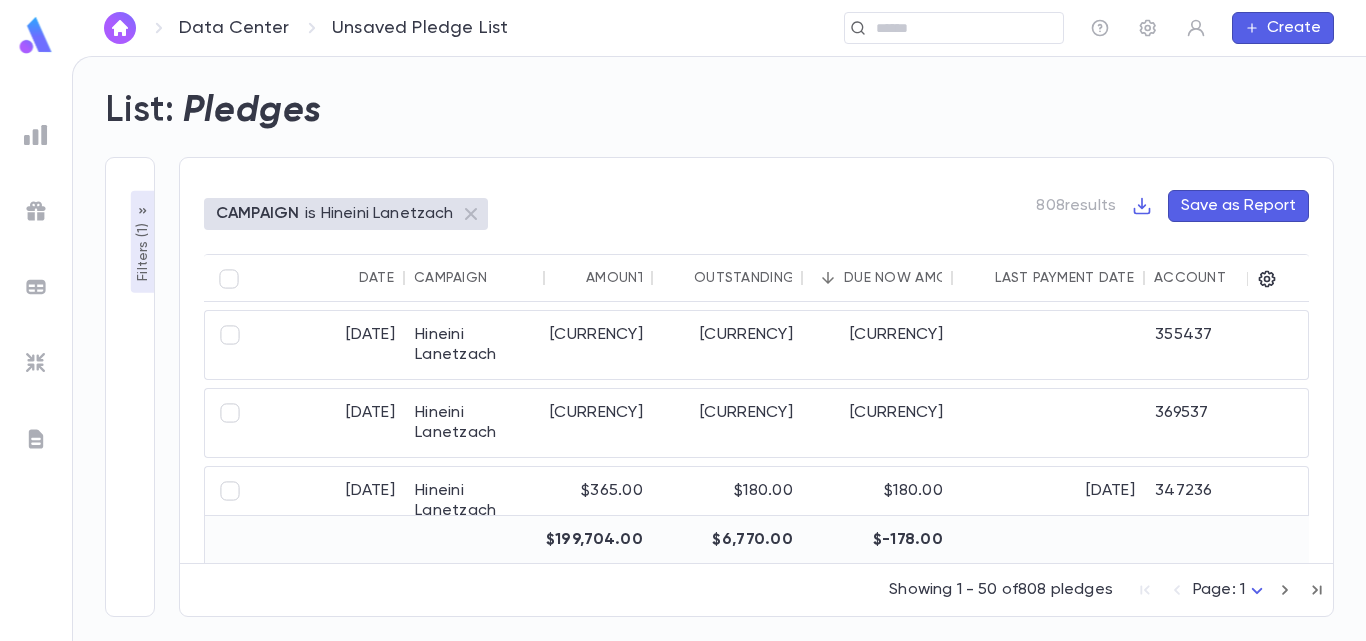 click at bounding box center (36, 35) 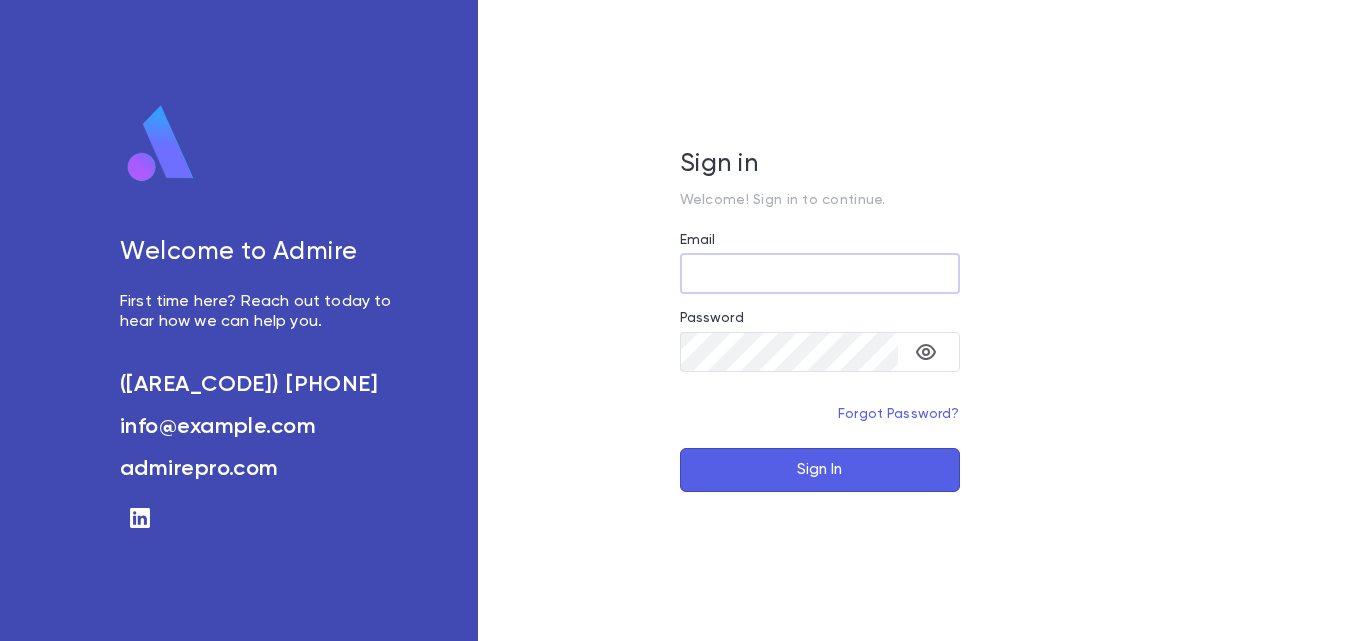 scroll, scrollTop: 0, scrollLeft: 0, axis: both 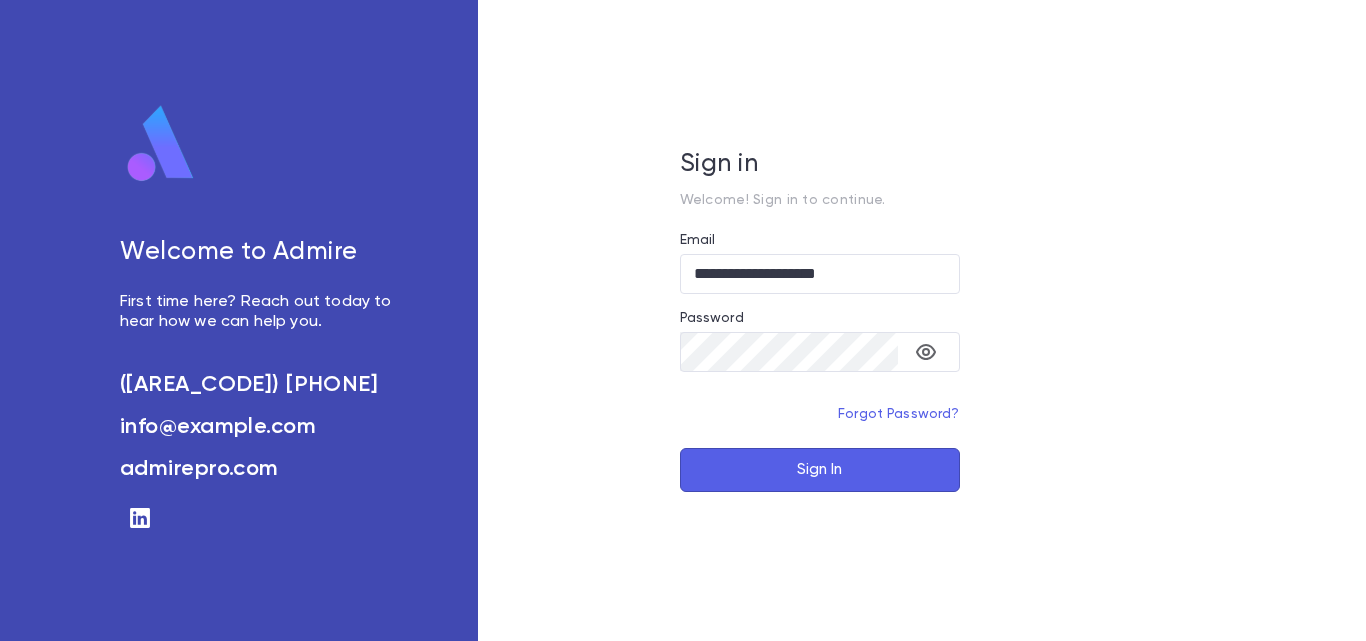 click on "Sign In" at bounding box center [820, 470] 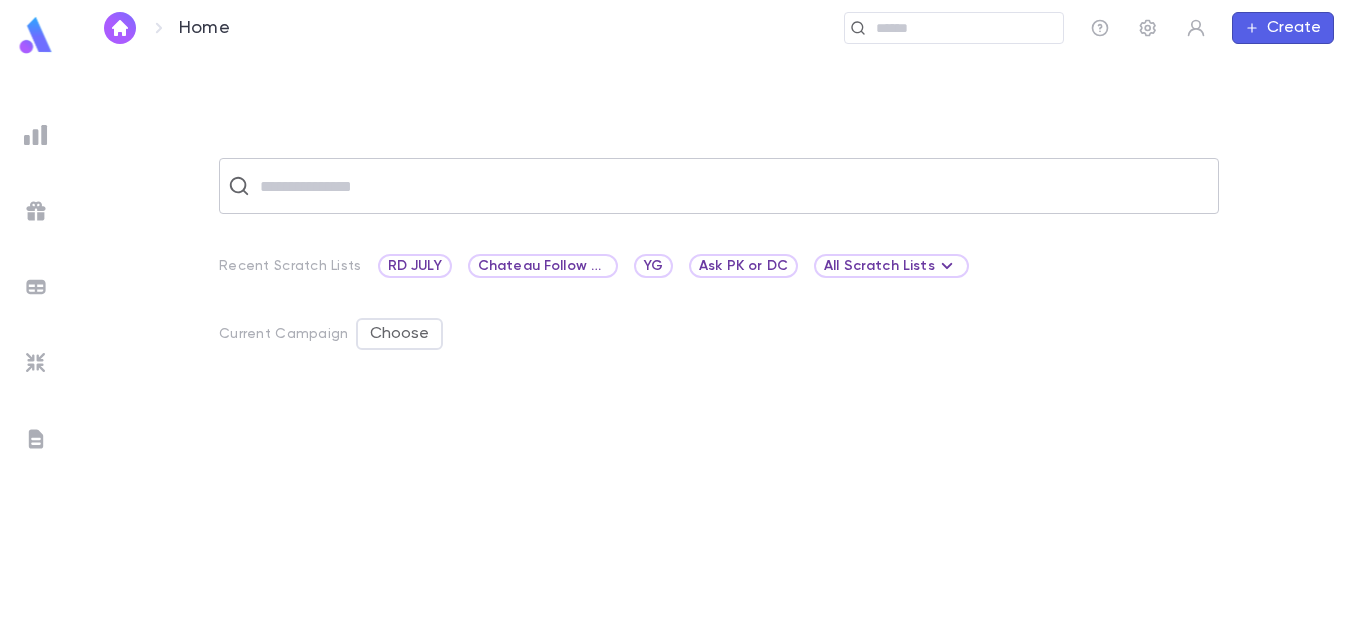 click at bounding box center [732, 186] 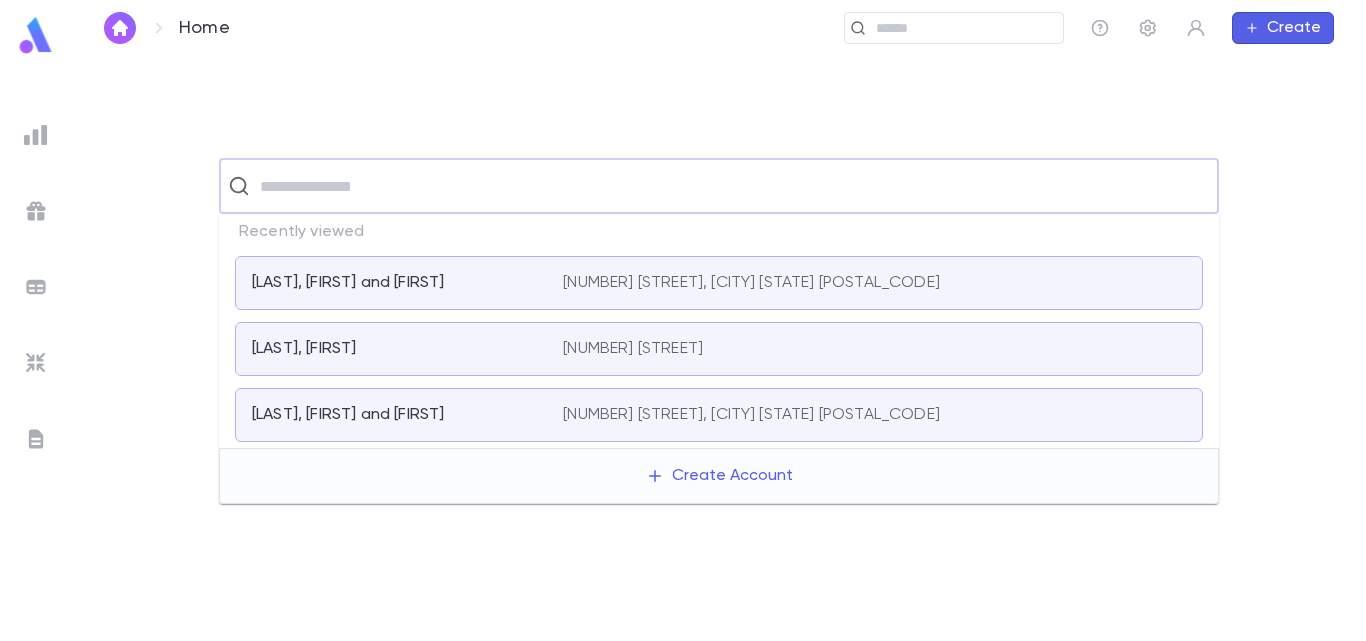 click at bounding box center [36, 135] 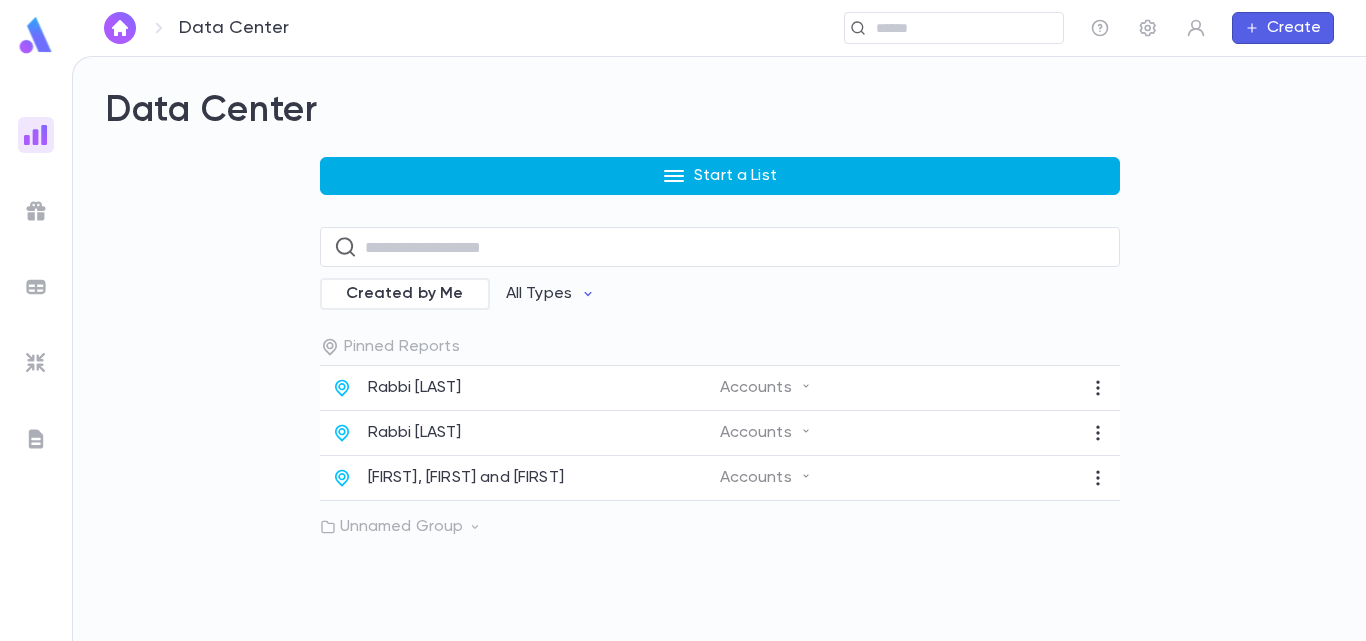 click on "Start a List" at bounding box center [735, 176] 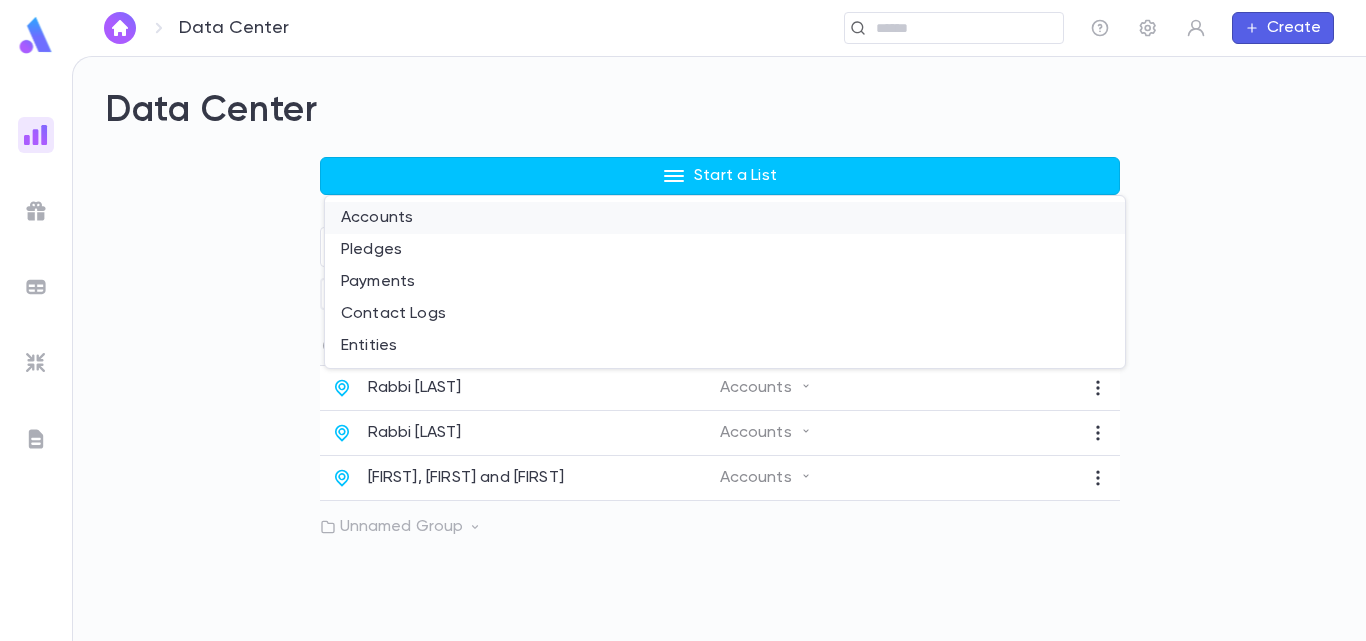 click on "Accounts" at bounding box center (725, 218) 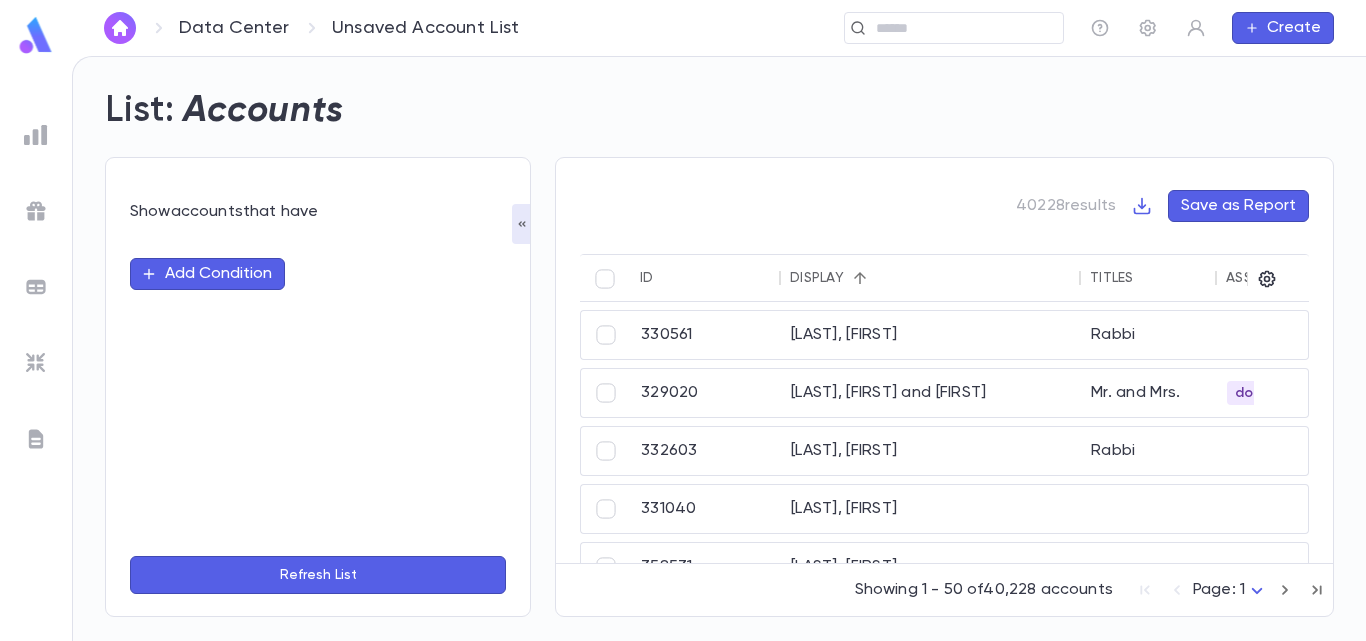 click on "Add Condition" at bounding box center (207, 274) 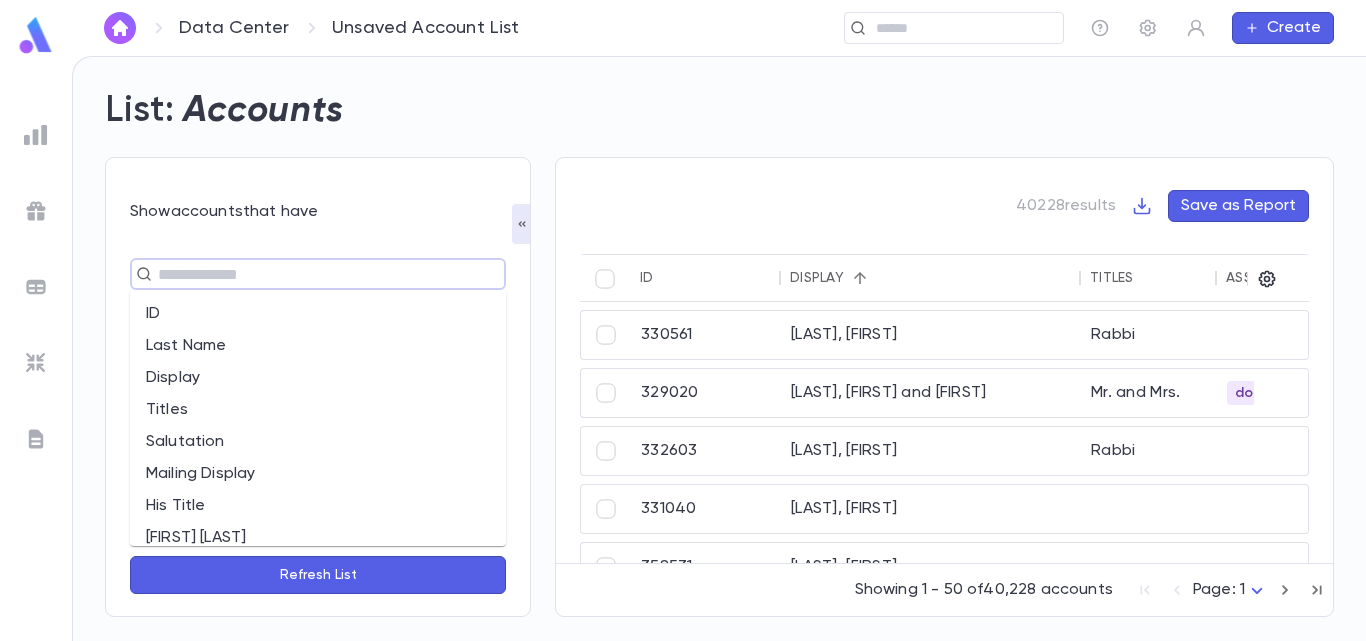 click at bounding box center (309, 274) 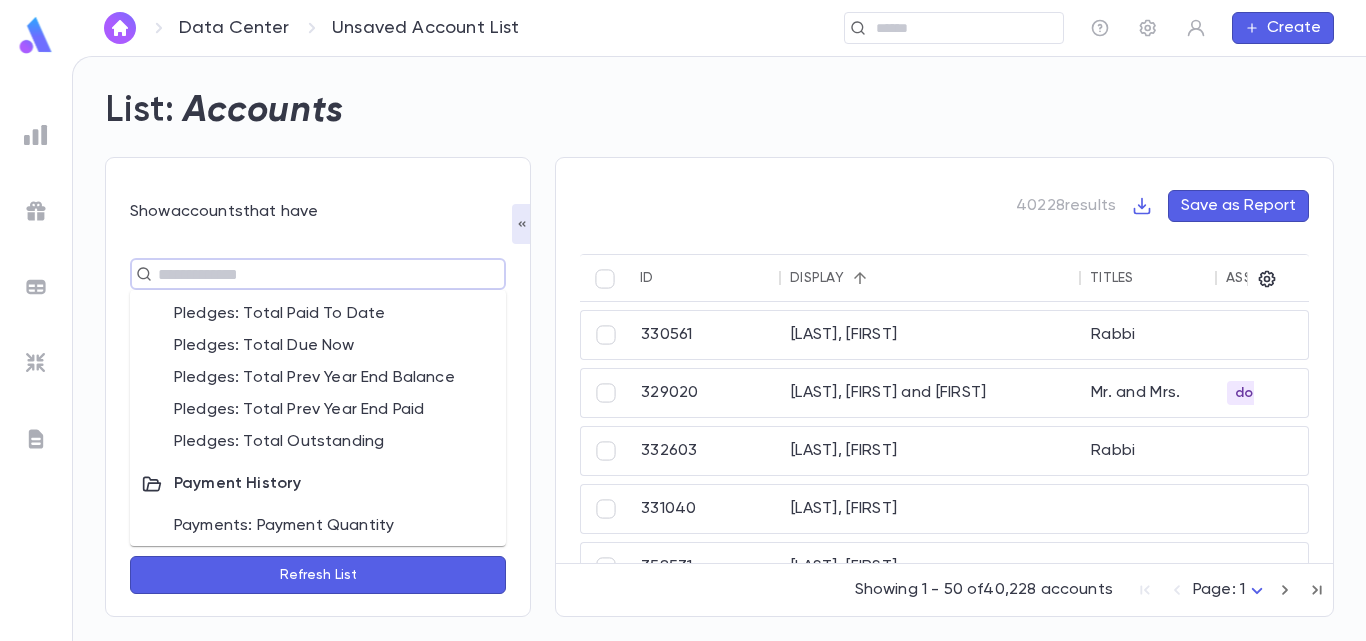 scroll, scrollTop: 1104, scrollLeft: 0, axis: vertical 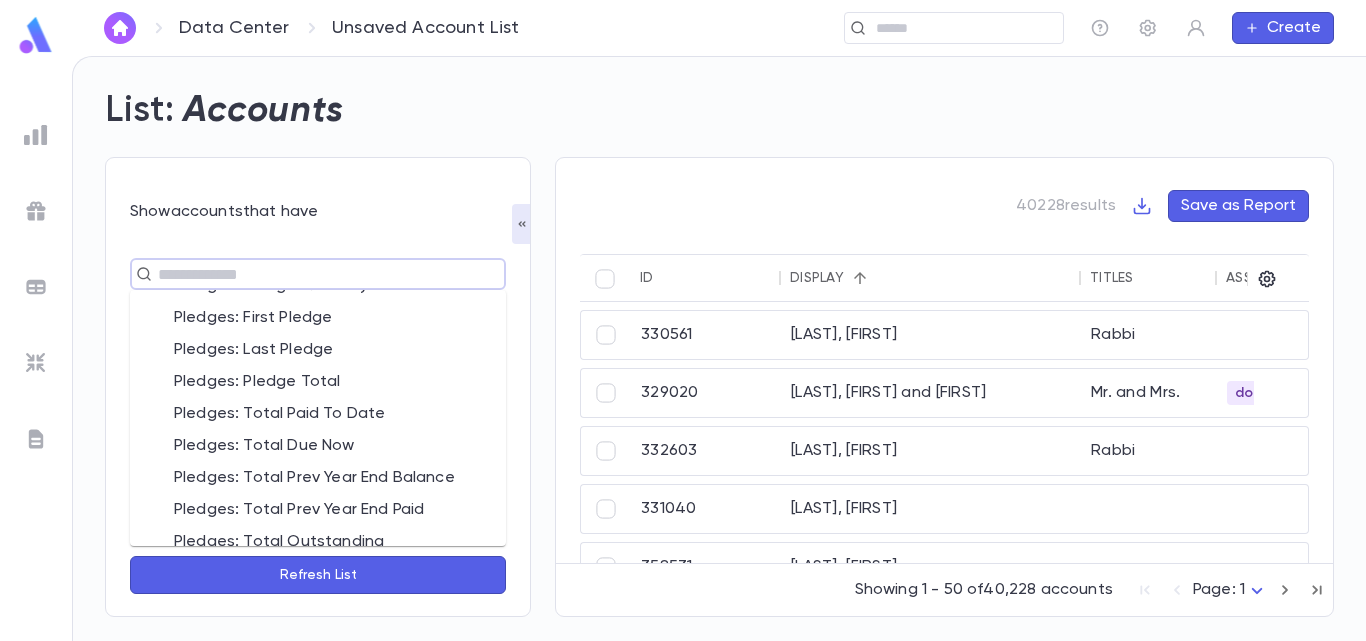 click on "Pledges: Pledge Total" at bounding box center (318, 382) 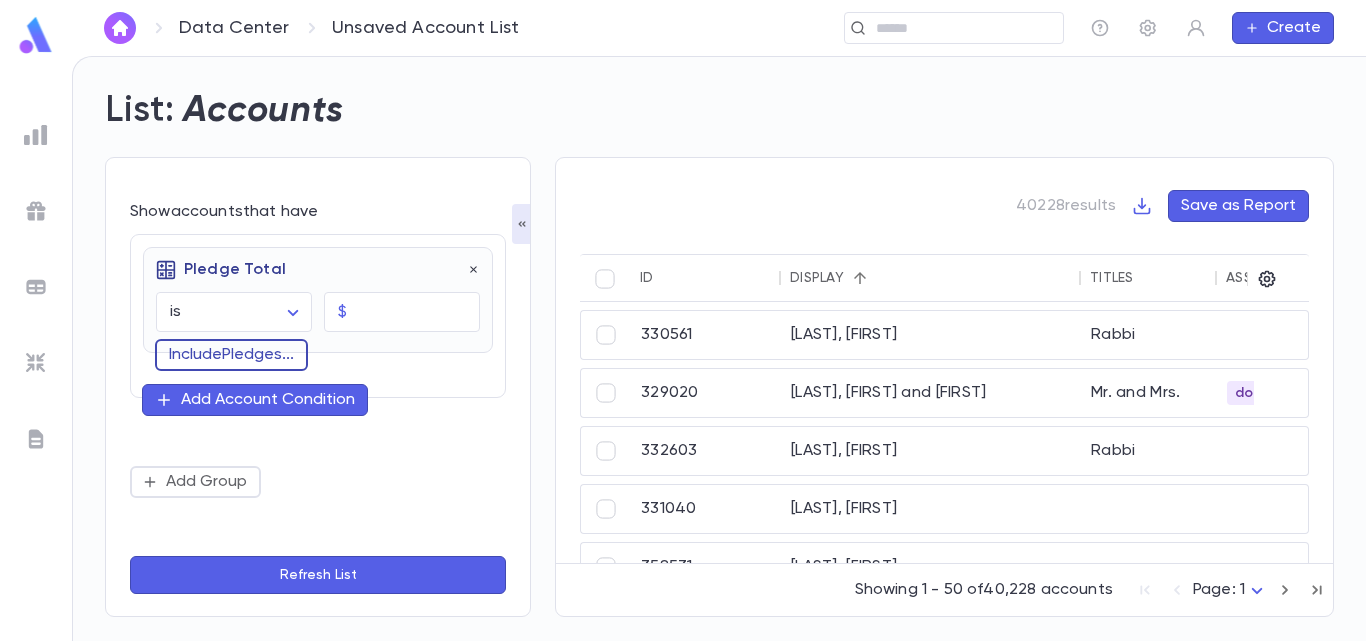 click on "Include  Pledges ..." at bounding box center (231, 355) 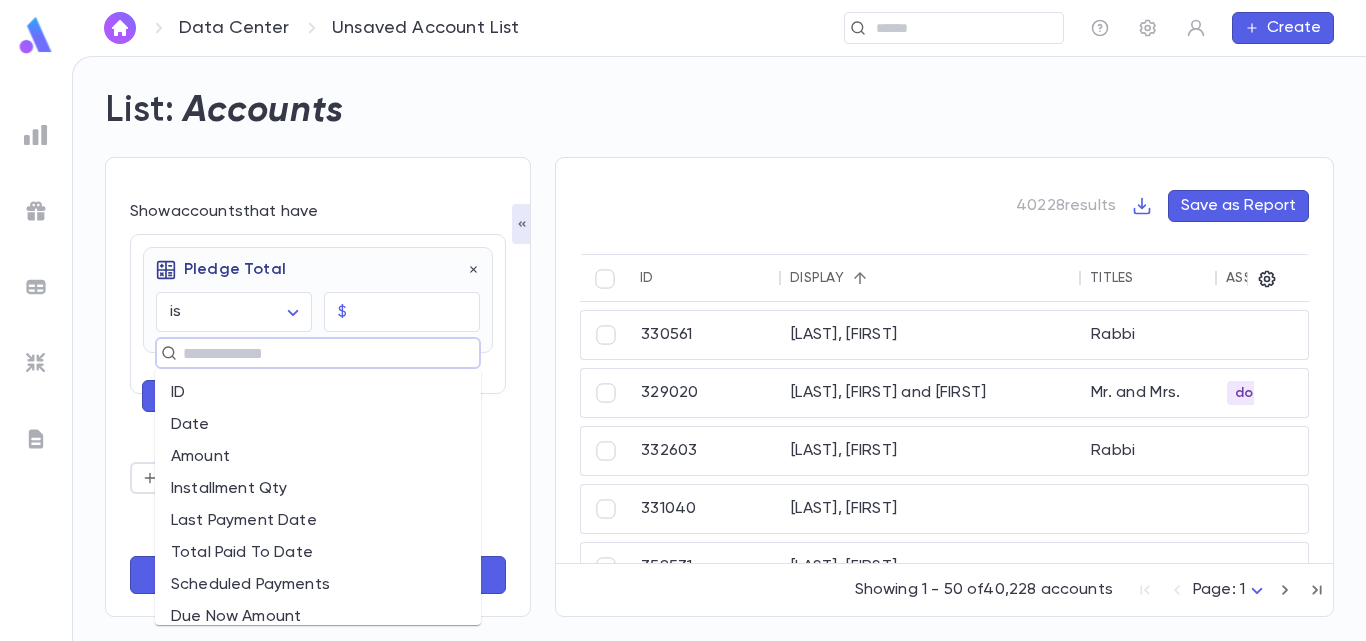 click at bounding box center (309, 353) 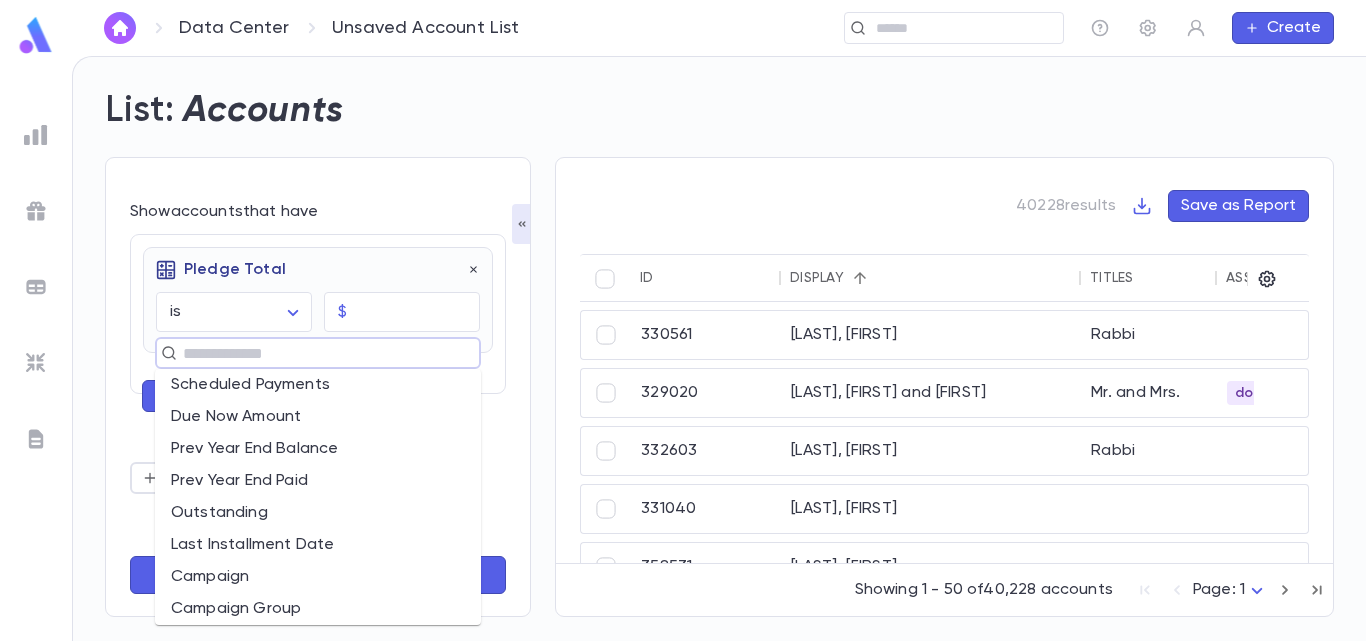 scroll, scrollTop: 300, scrollLeft: 0, axis: vertical 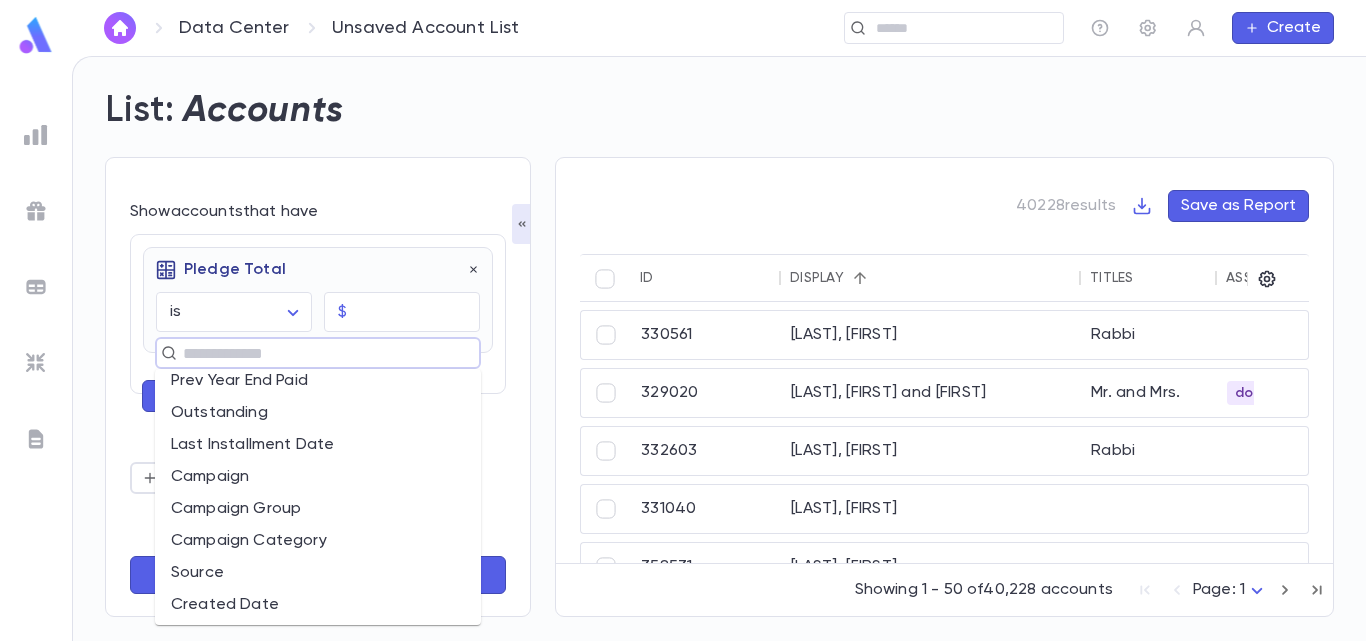click on "Campaign" at bounding box center [318, 477] 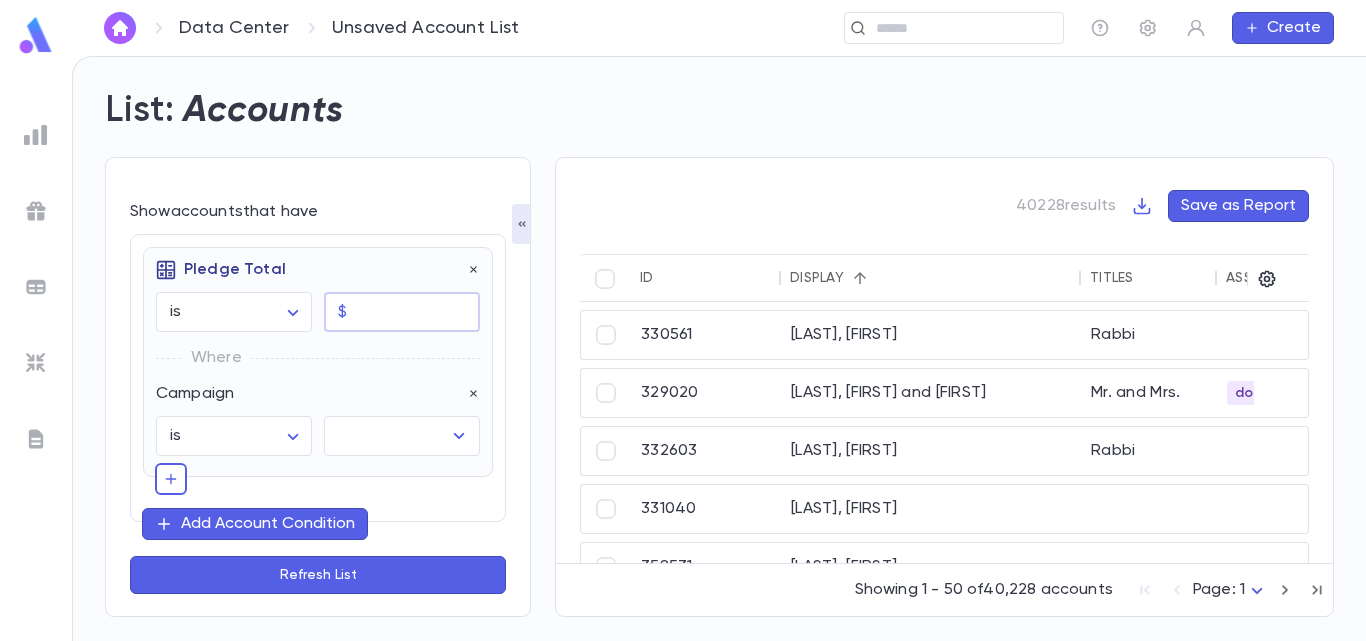 click at bounding box center [417, 312] 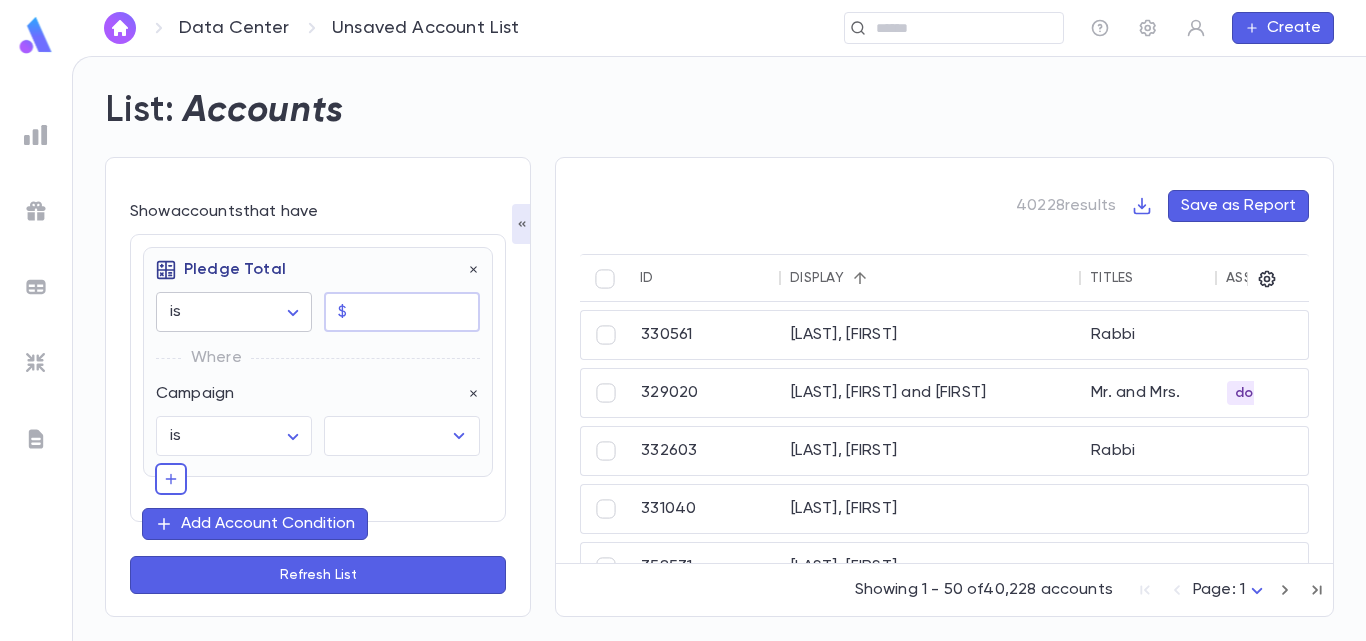 click on "Data Center Unsaved Account List ​ Create List: Accounts Show accounts that have Pledge Total is ****** ​ $ ​ Where Campaign is ****** ​ ​ Add Account Condition Add Group Refresh List 40228 results Save as Report ID Display Titles Associations Street Address City State Zip Best Phone Number His Cell Numbers Her Cell Numbers 330561 Berger, Martin Rabbi 329020 Czermack, Danny and Suri Mr. and Mrs. donor prospect 808 South Lake Drive Lakewood NJ 08701 332603 Gluck, Rafael Rabbi 109 Park Place Lakewood NJ 08701 331040 Levy, Charie 358531 Rosenfield, Yale 1769 58th St Brooklyn NY 11204 330686 Schwartz Rabbi 336282 ?, Bracha Mrs. 117 Hudson St Lakewood NJ 08701 365198 205 Lee Llc 199 Lee Ave. Ste 435 Brooklyn NY 11211 365565 441 Grand Street Realty Group 5417 18th Avenue Brooklyn NY 11204 Showing 1 - 50 of 40,228 accounts Page: 1 * Profile Log out Account Pledge Payment Download CSV Download PDF" at bounding box center [683, 348] 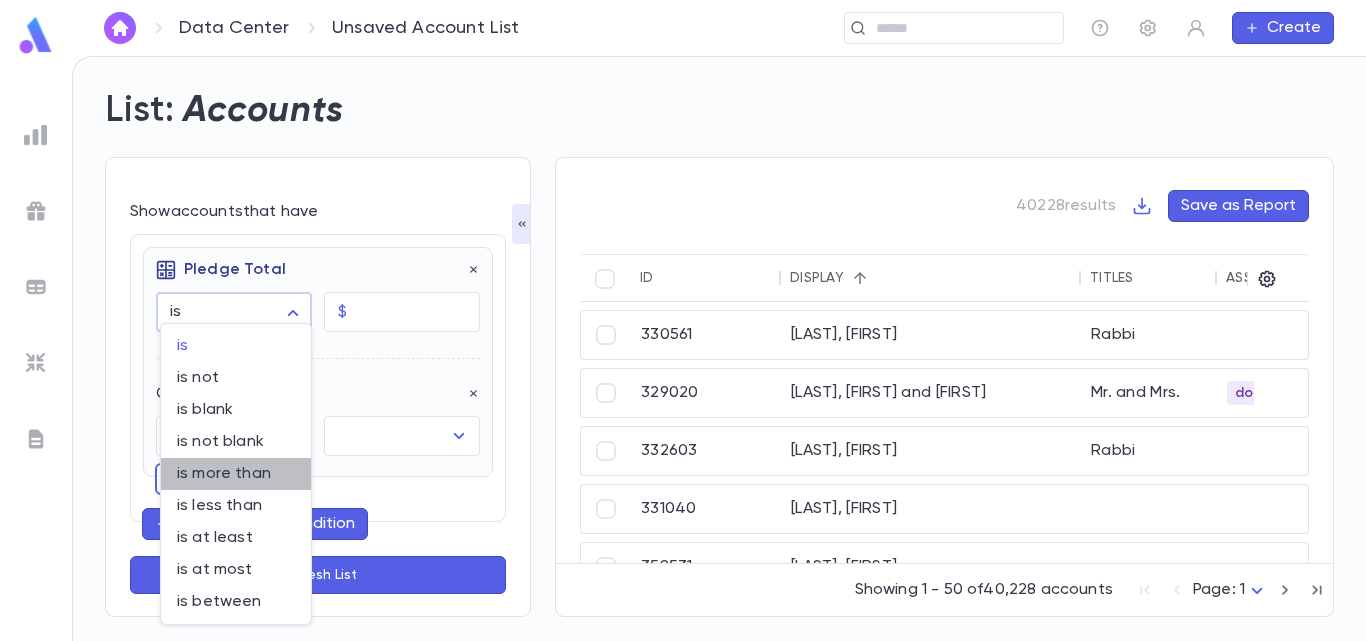 click on "is more than" at bounding box center (236, 346) 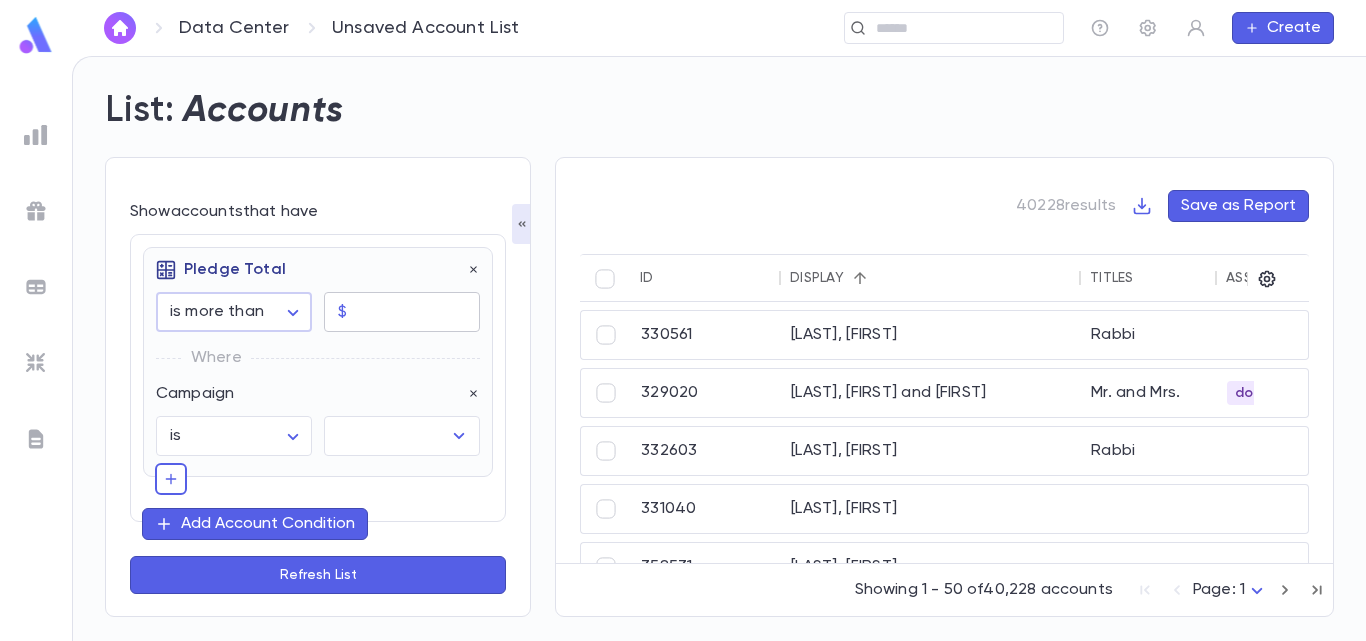 click at bounding box center [417, 312] 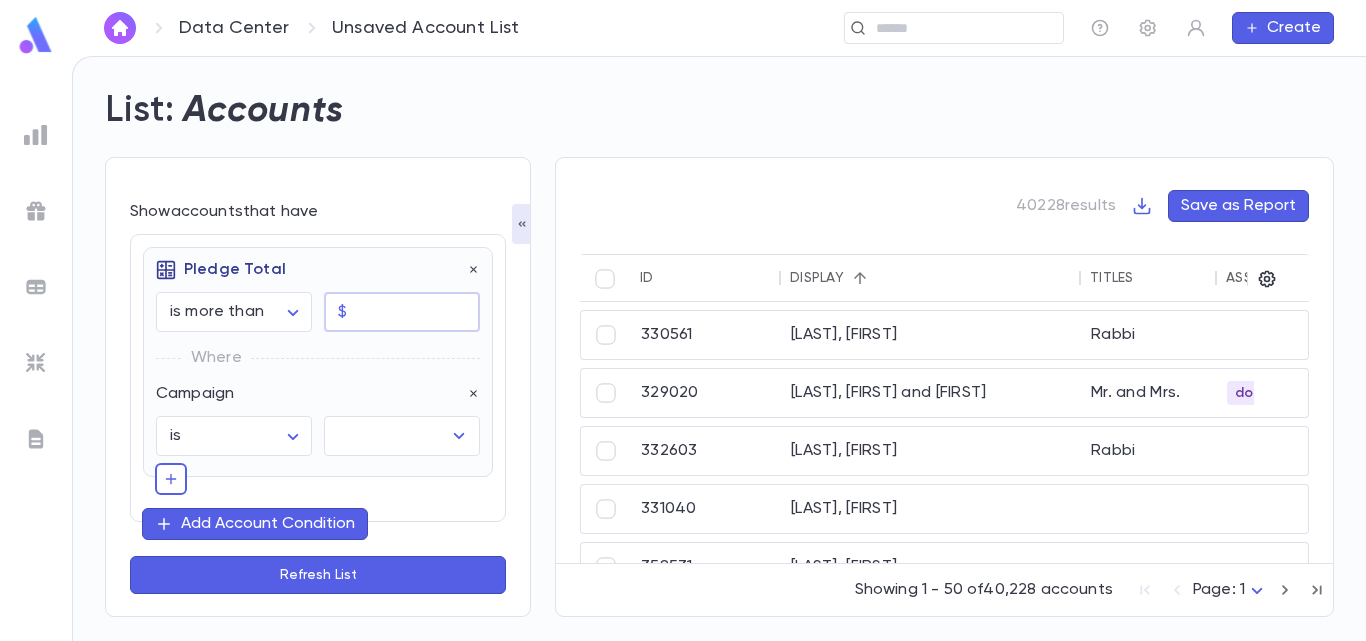 click at bounding box center (417, 312) 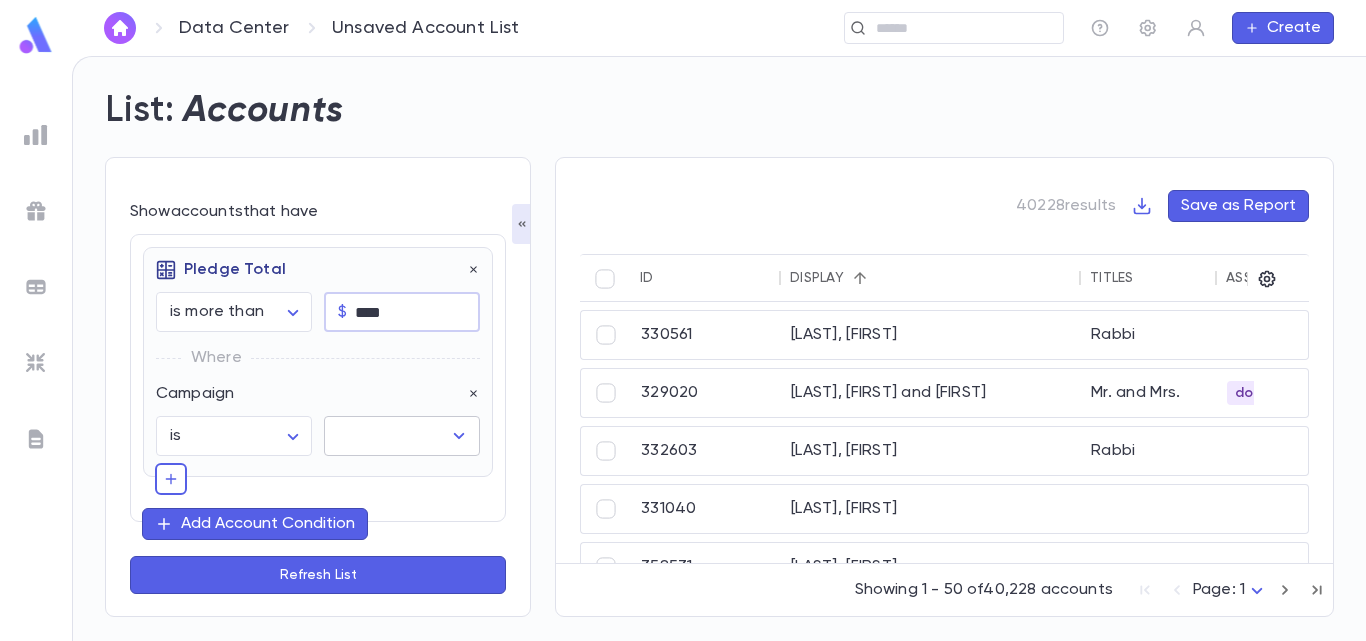 type on "****" 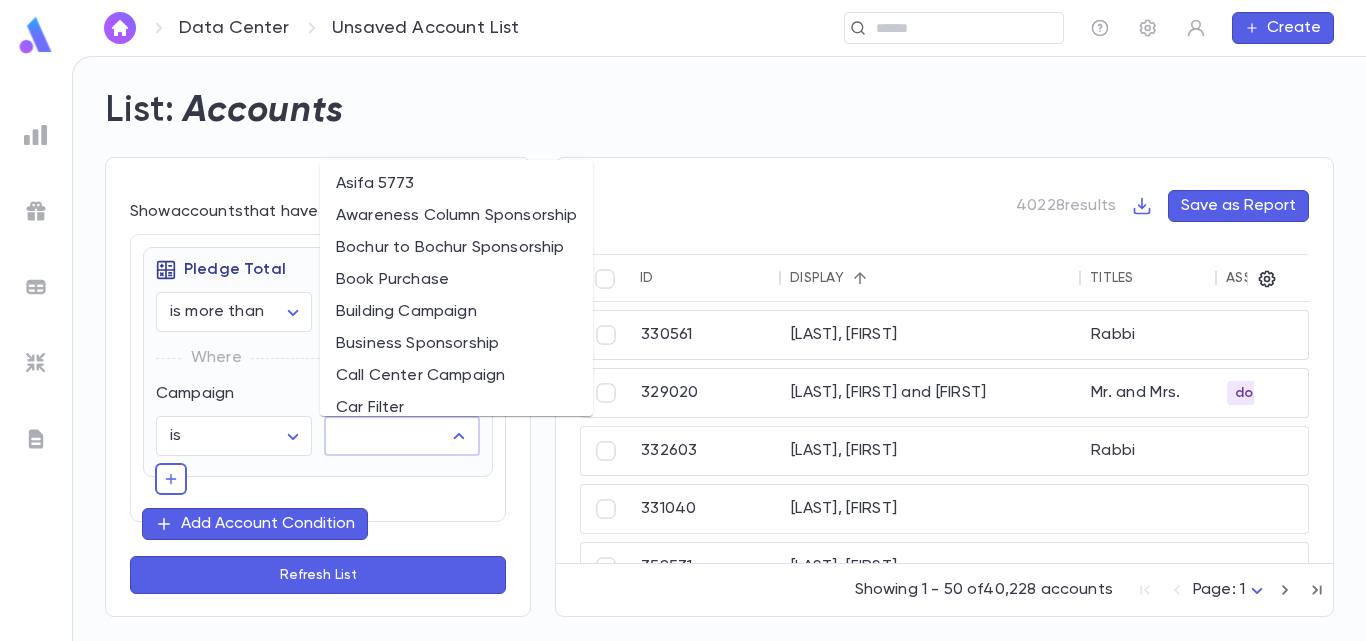 click at bounding box center [387, 436] 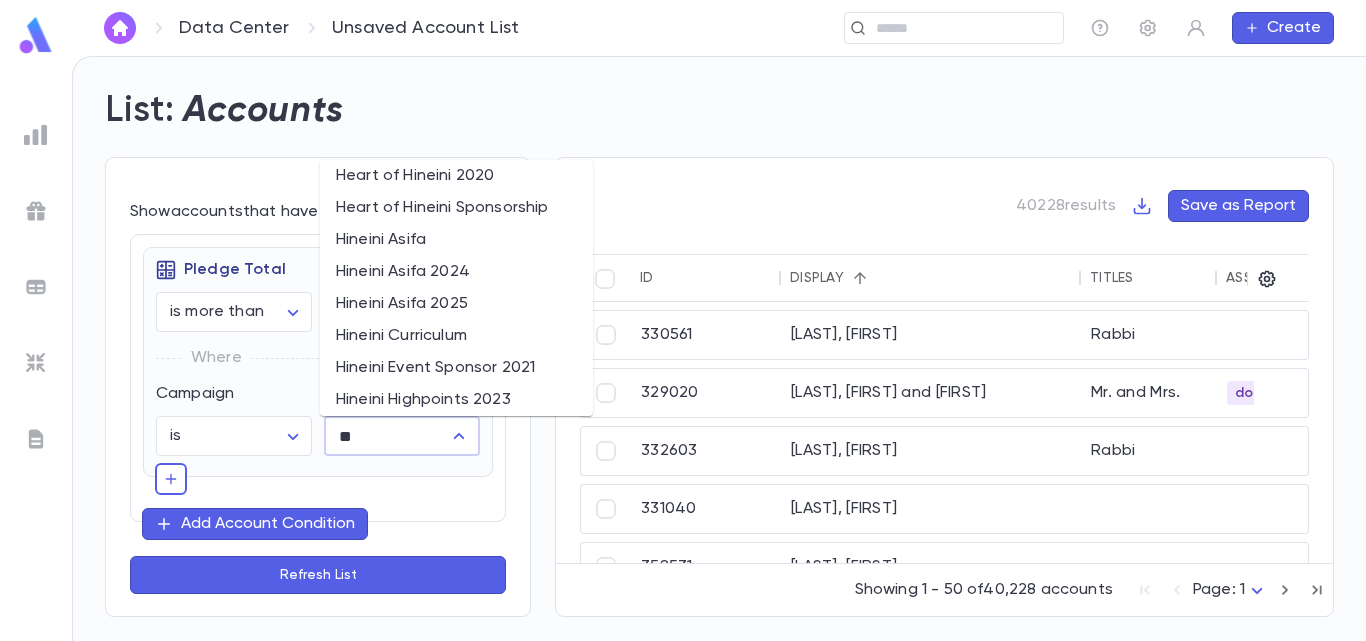 scroll, scrollTop: 0, scrollLeft: 0, axis: both 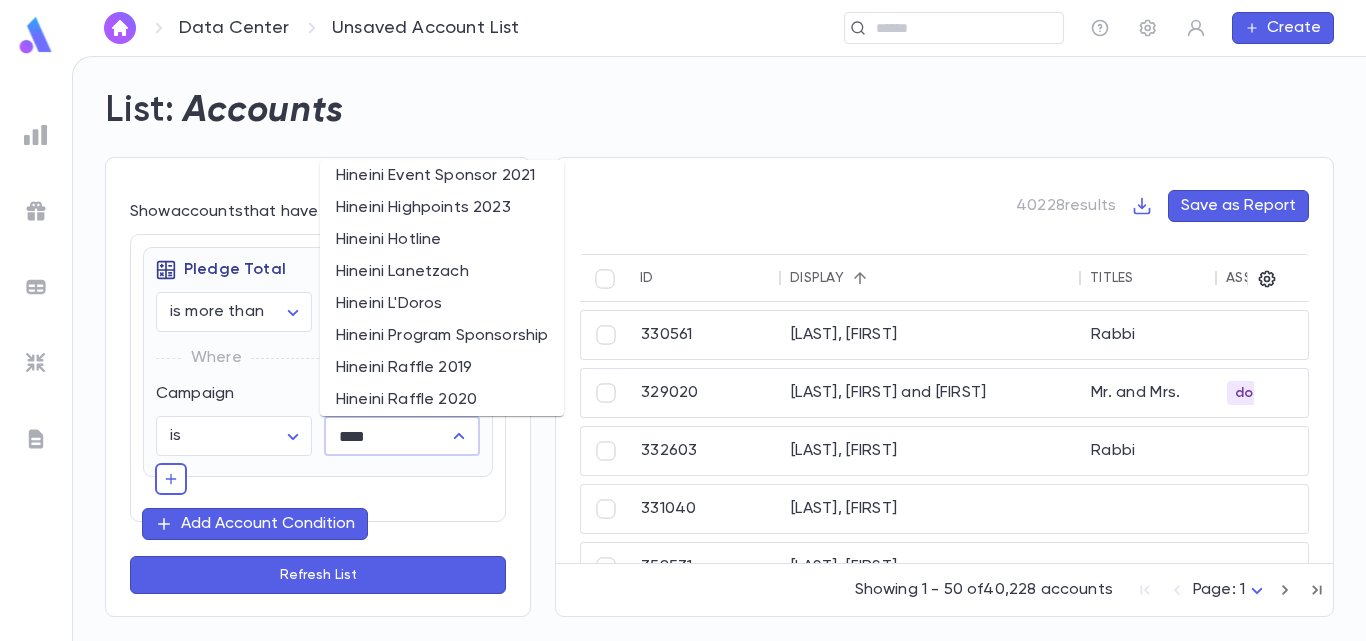 click on "Hineini Lanetzach" at bounding box center [442, 272] 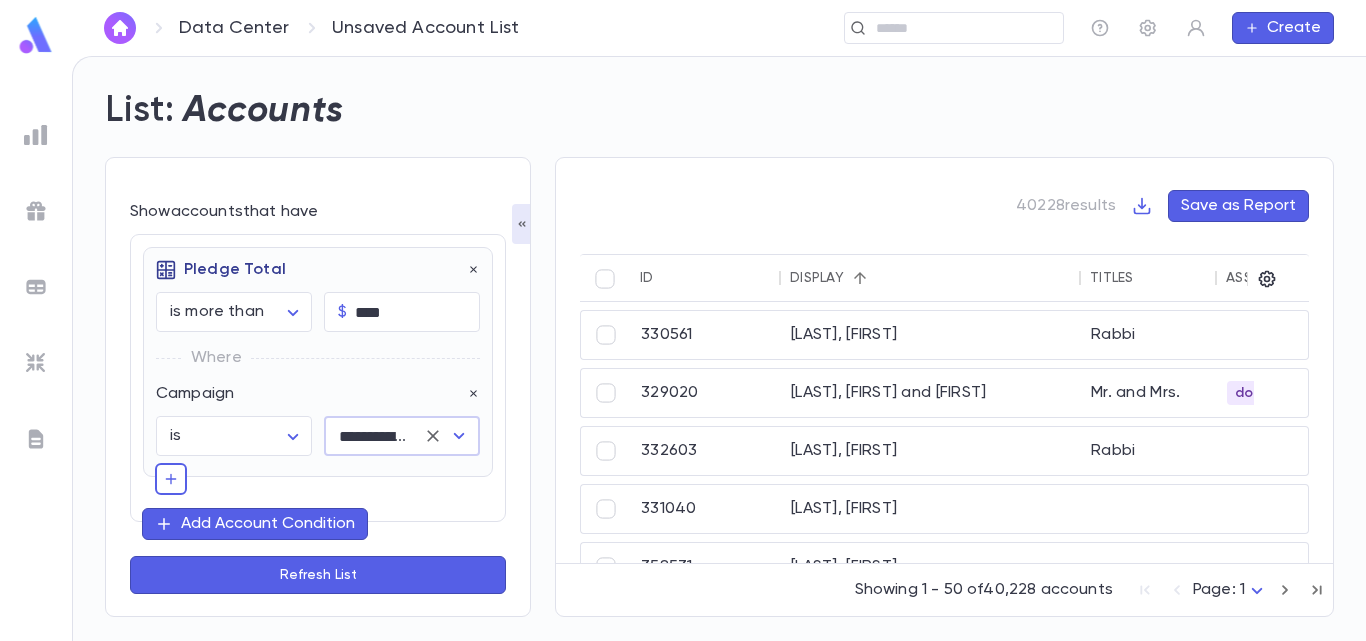 type on "**********" 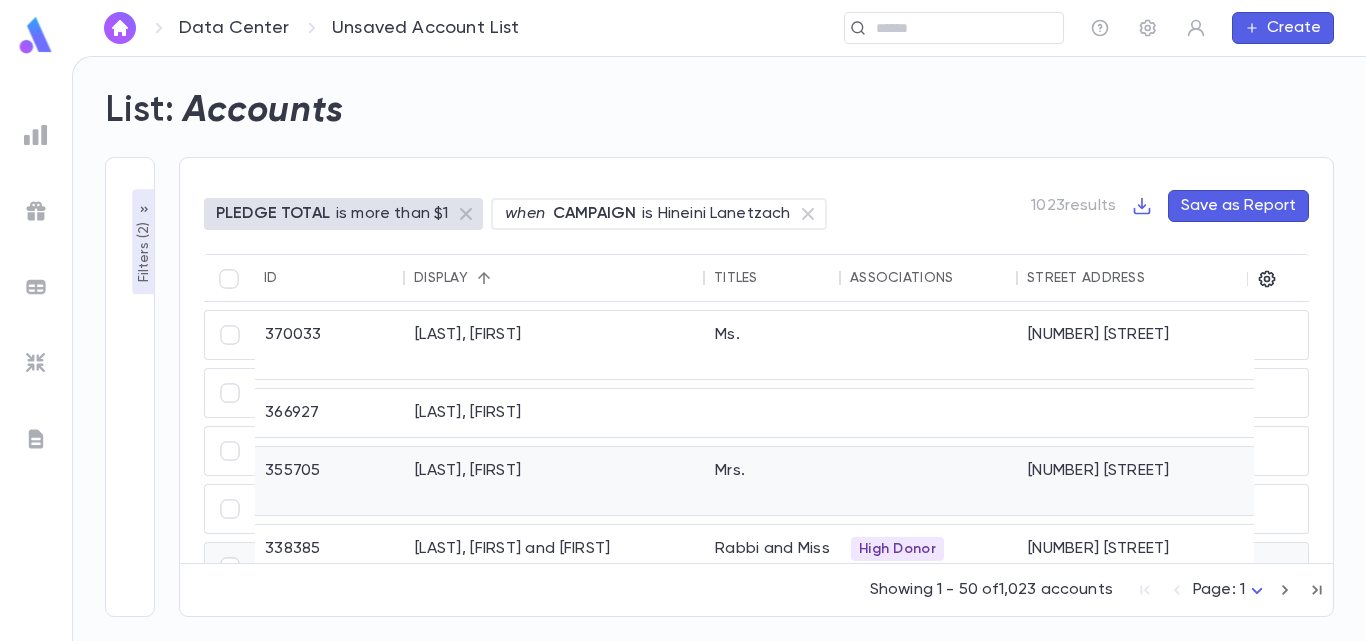 scroll, scrollTop: 100, scrollLeft: 0, axis: vertical 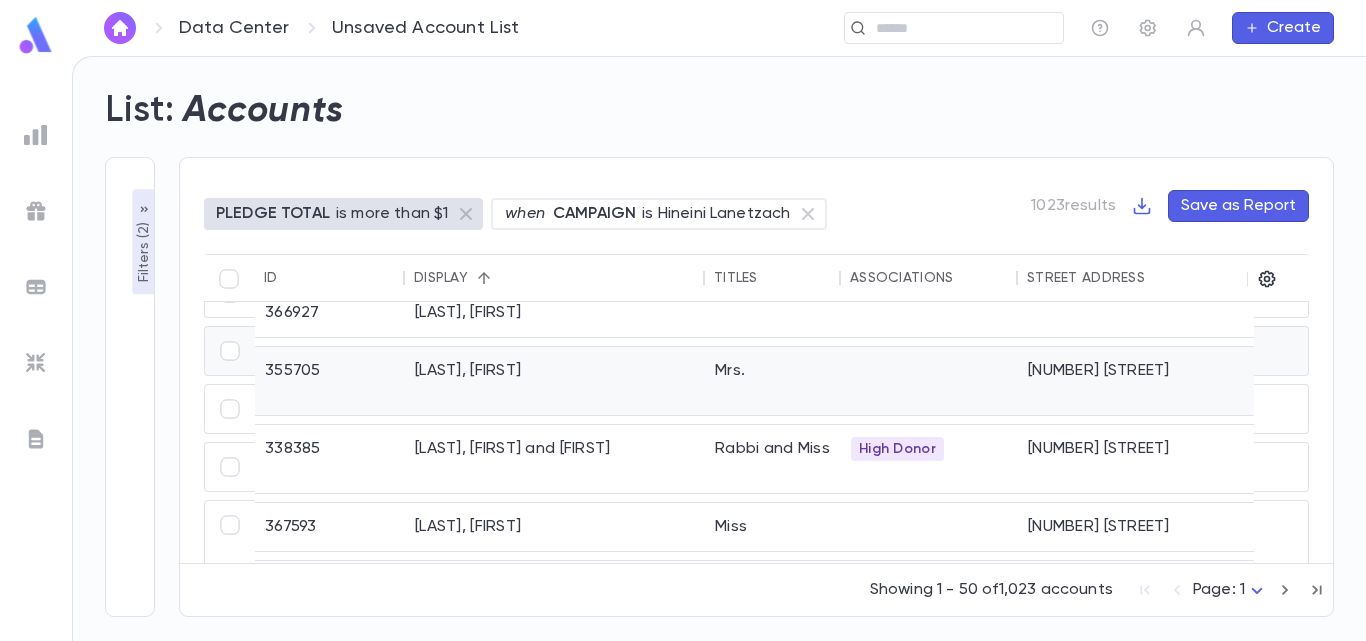 click on "355705" at bounding box center [330, 381] 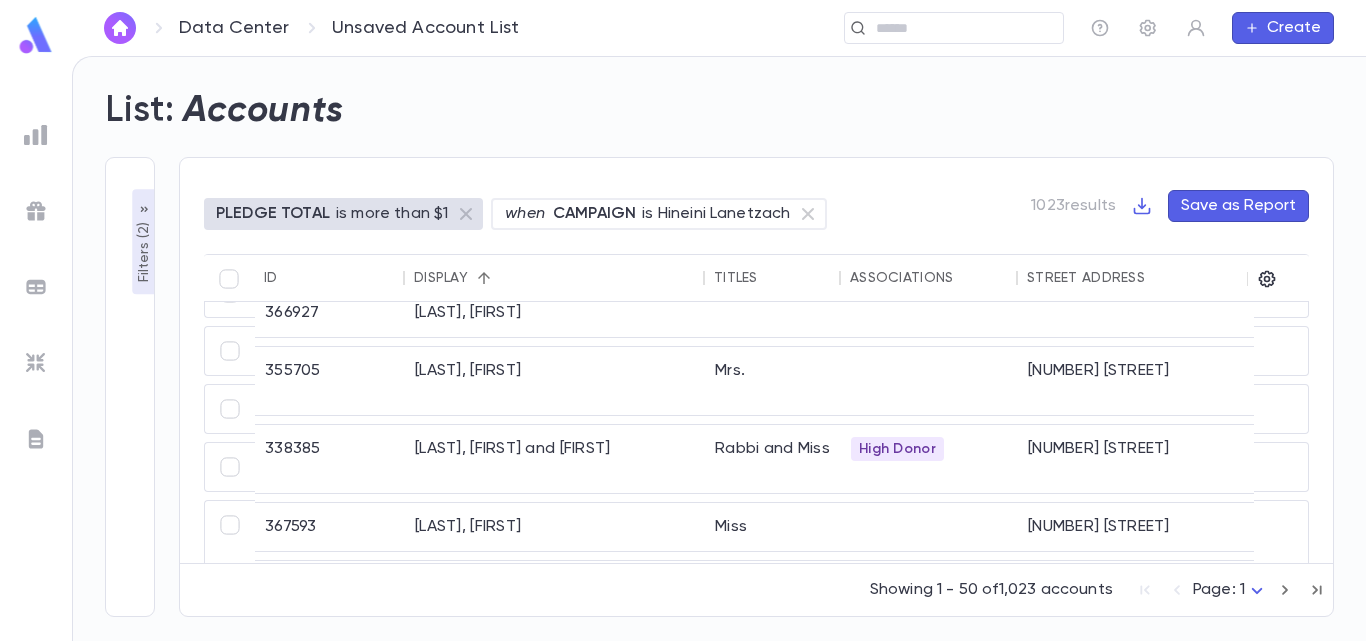 click on "Filters ( 2 )" at bounding box center (144, 250) 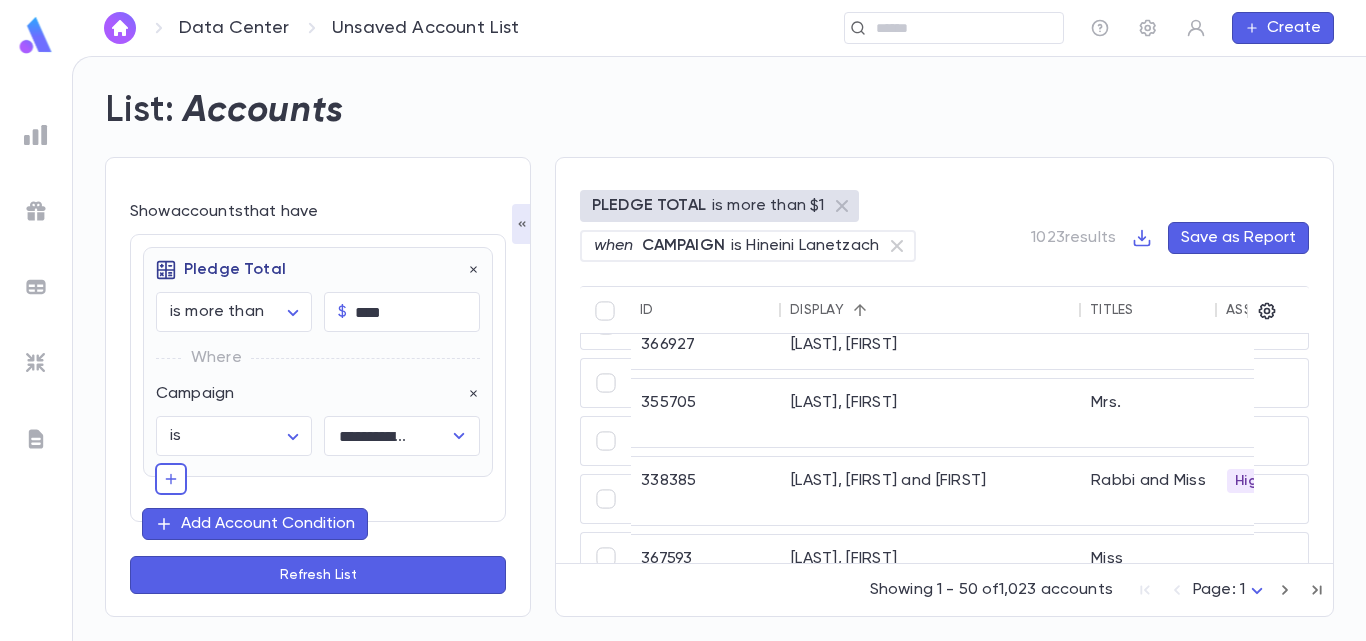 type 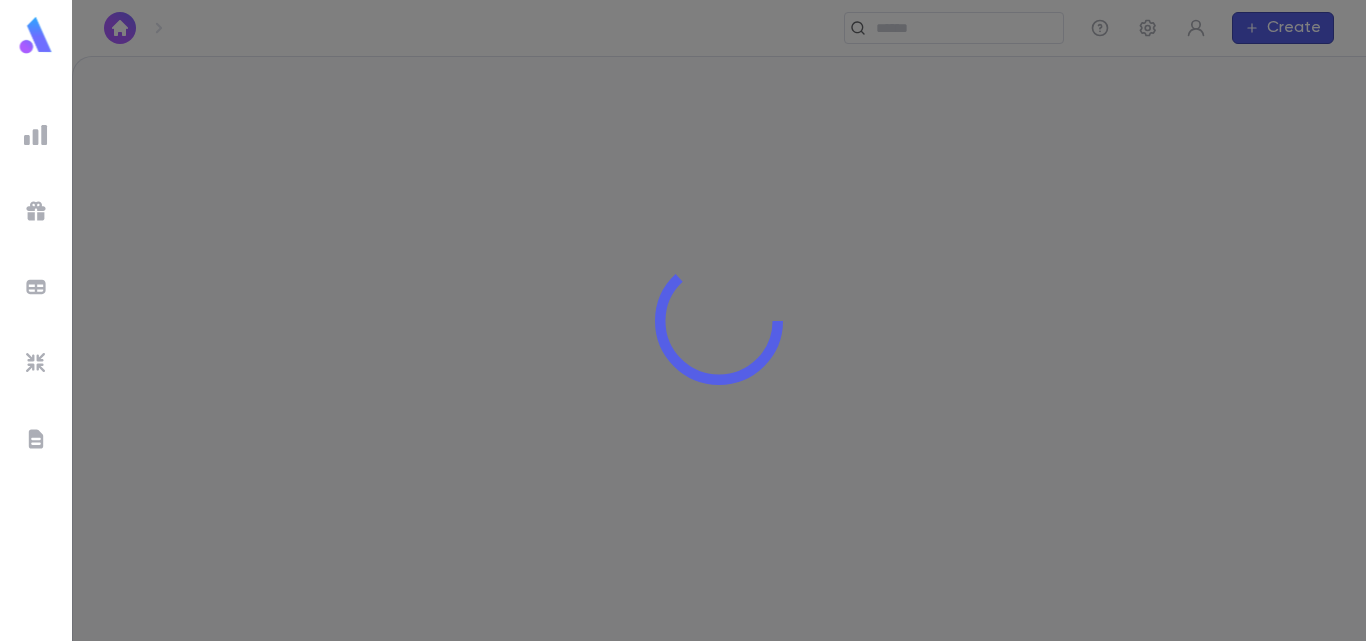 scroll, scrollTop: 0, scrollLeft: 0, axis: both 